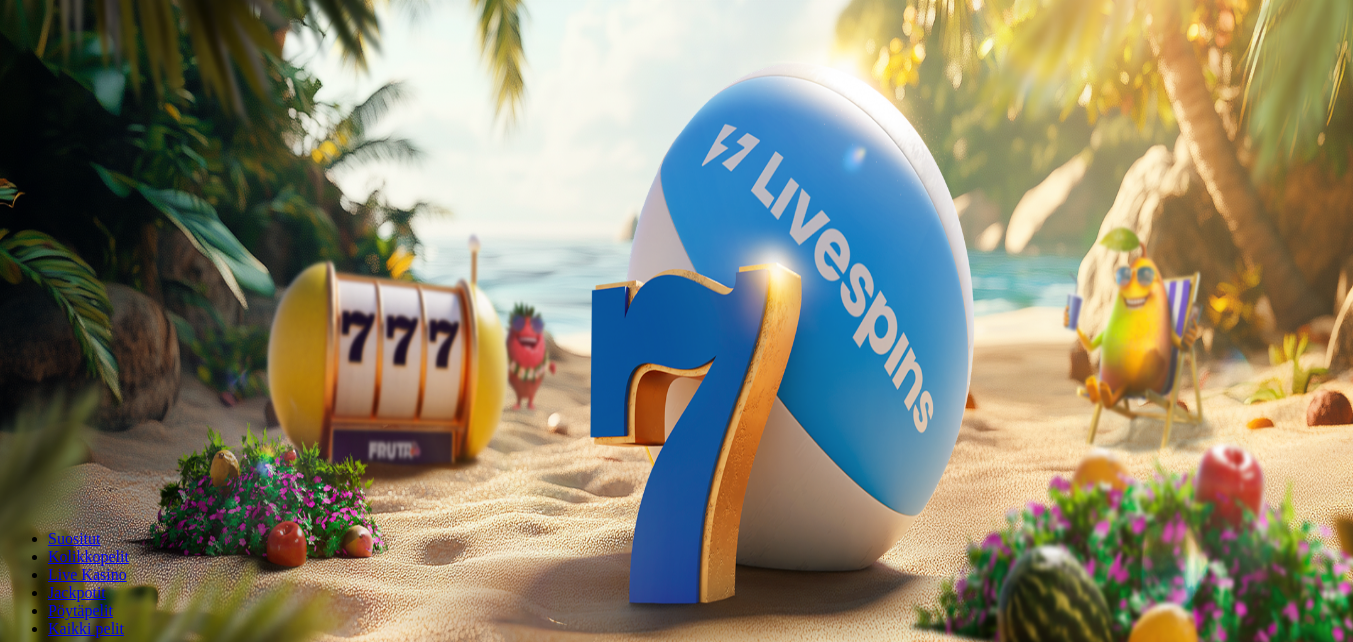 scroll, scrollTop: 0, scrollLeft: 0, axis: both 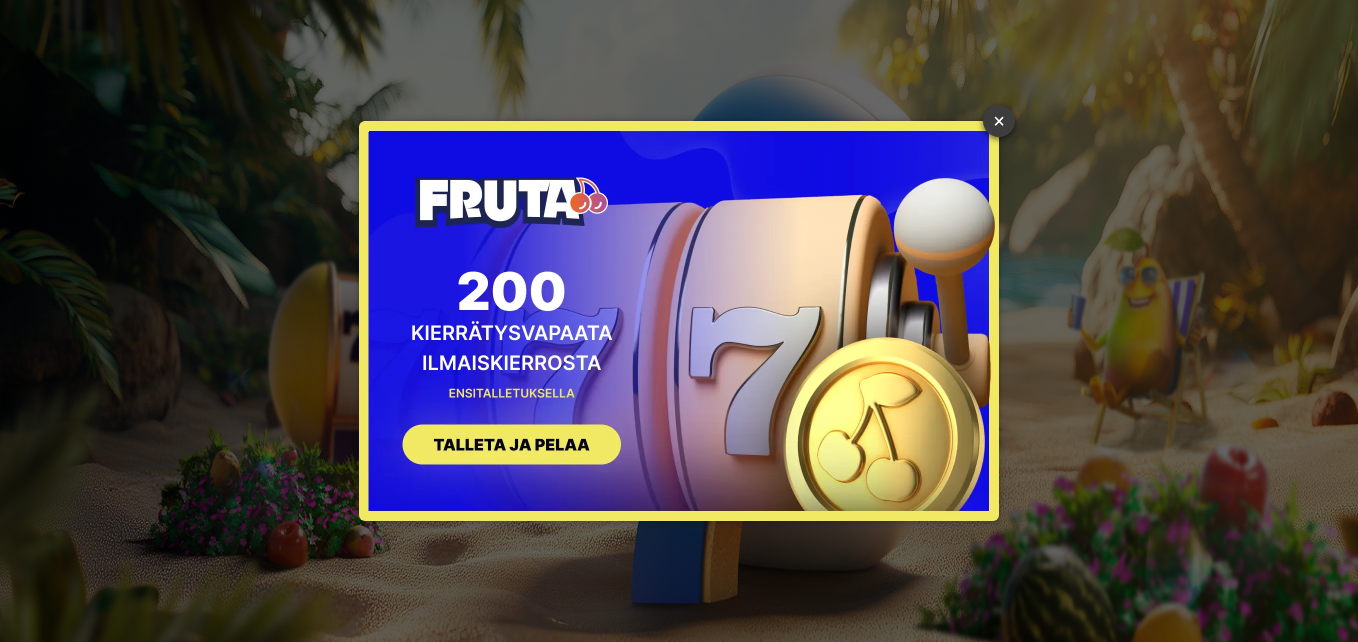 click on "×" at bounding box center (999, 121) 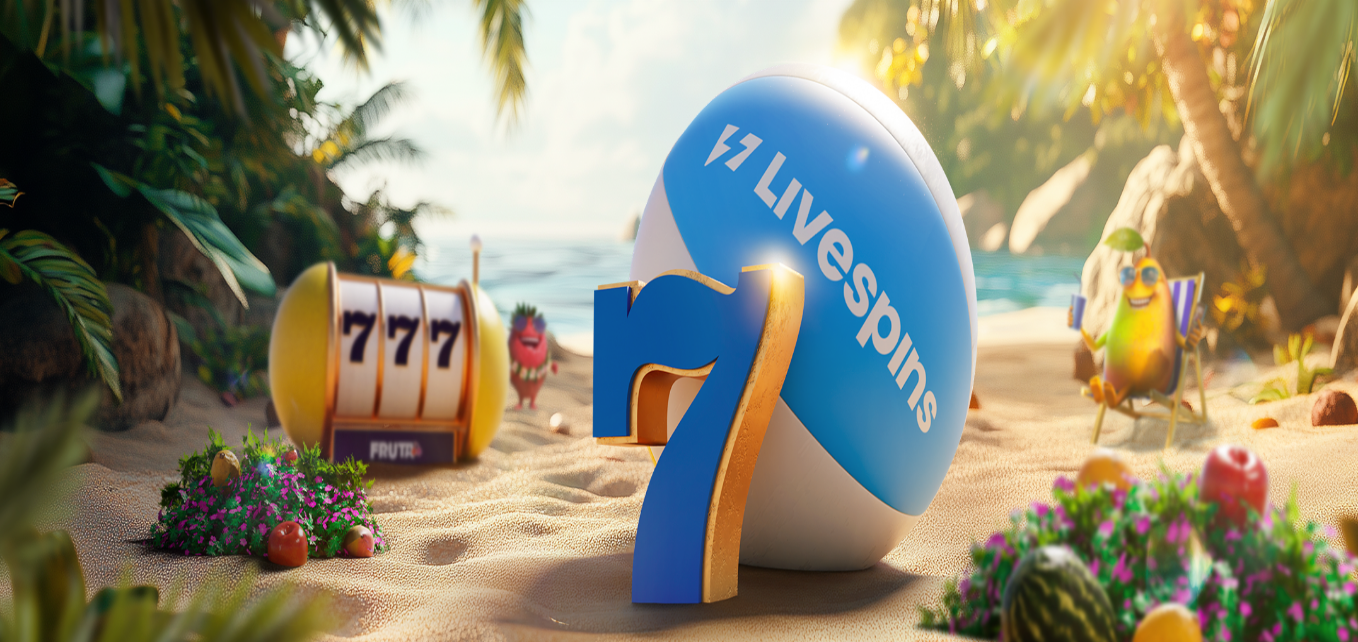 click on "Kirjaudu" at bounding box center [138, 72] 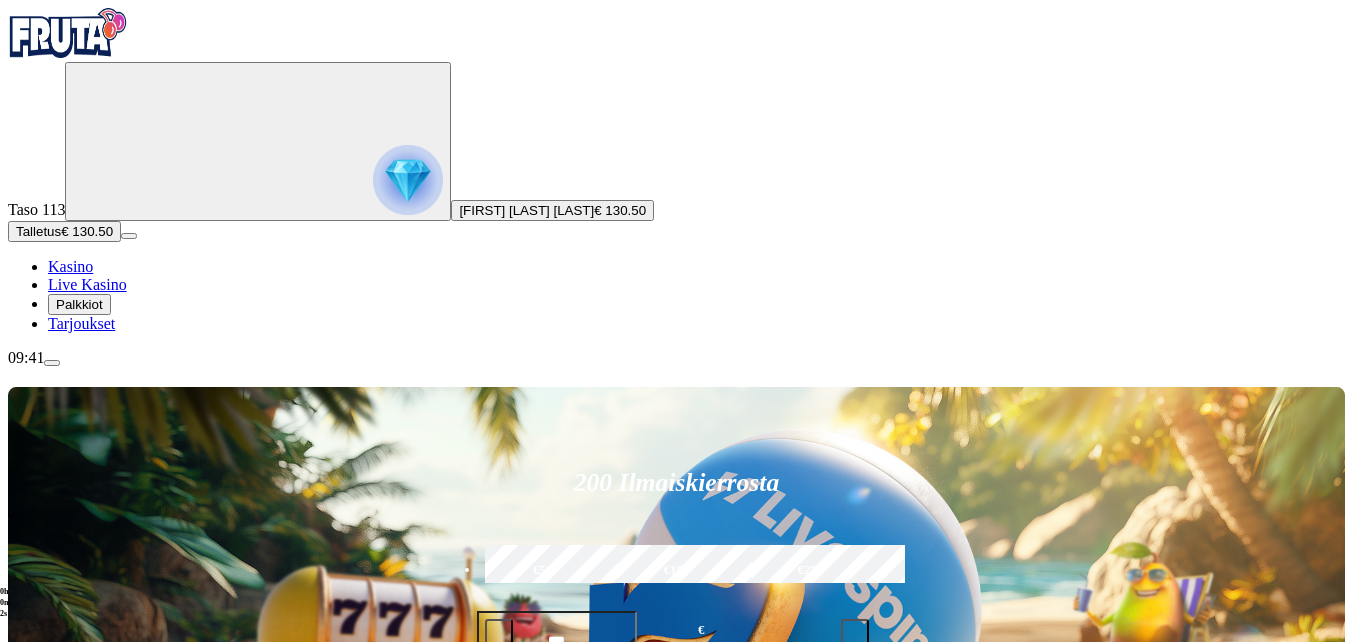 click on "Pelaa nyt" at bounding box center (919, 957) 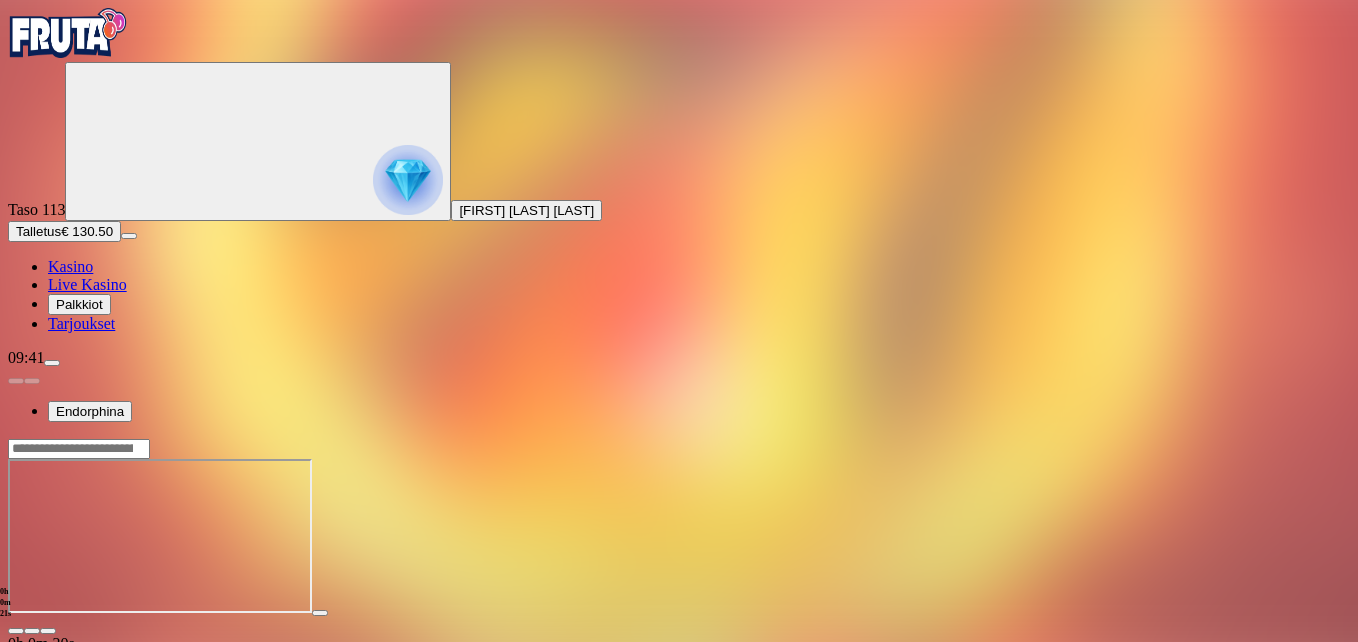 click at bounding box center (48, 631) 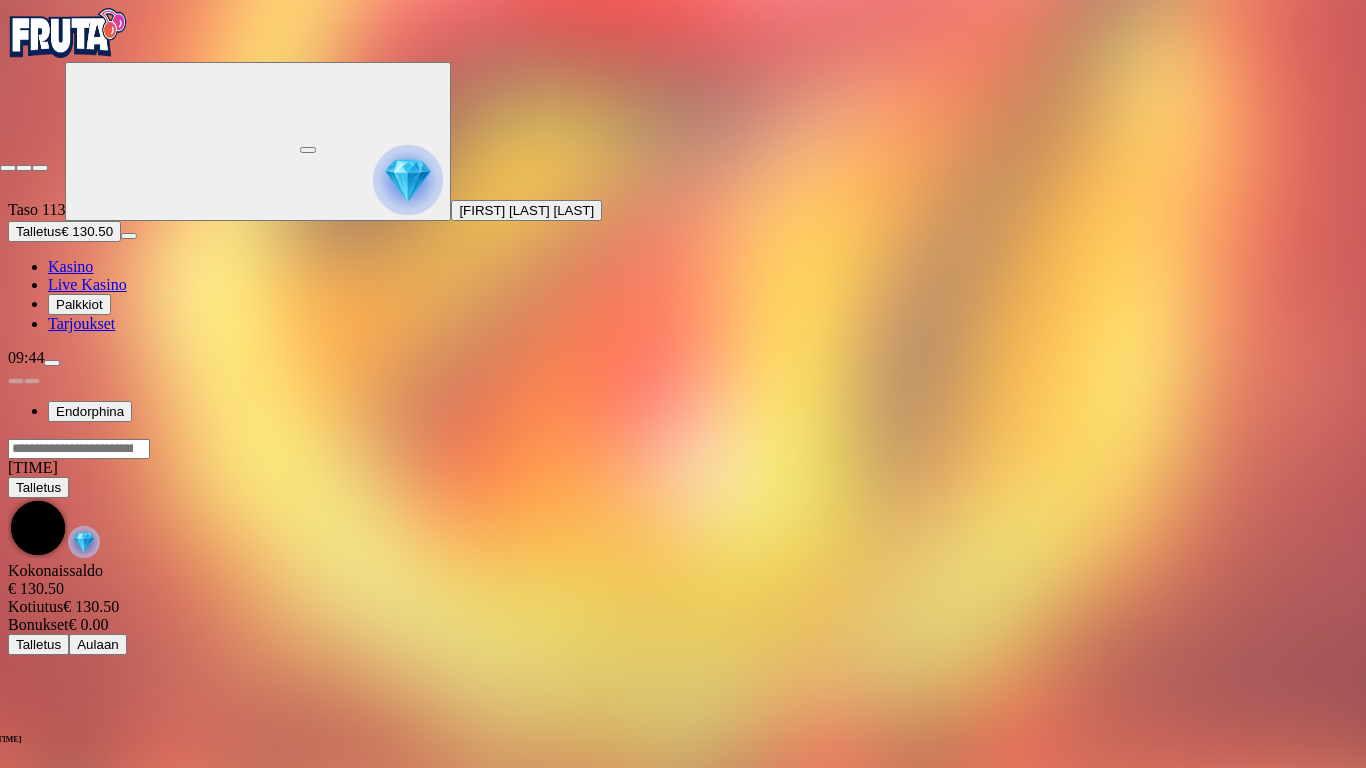 click at bounding box center (8, 168) 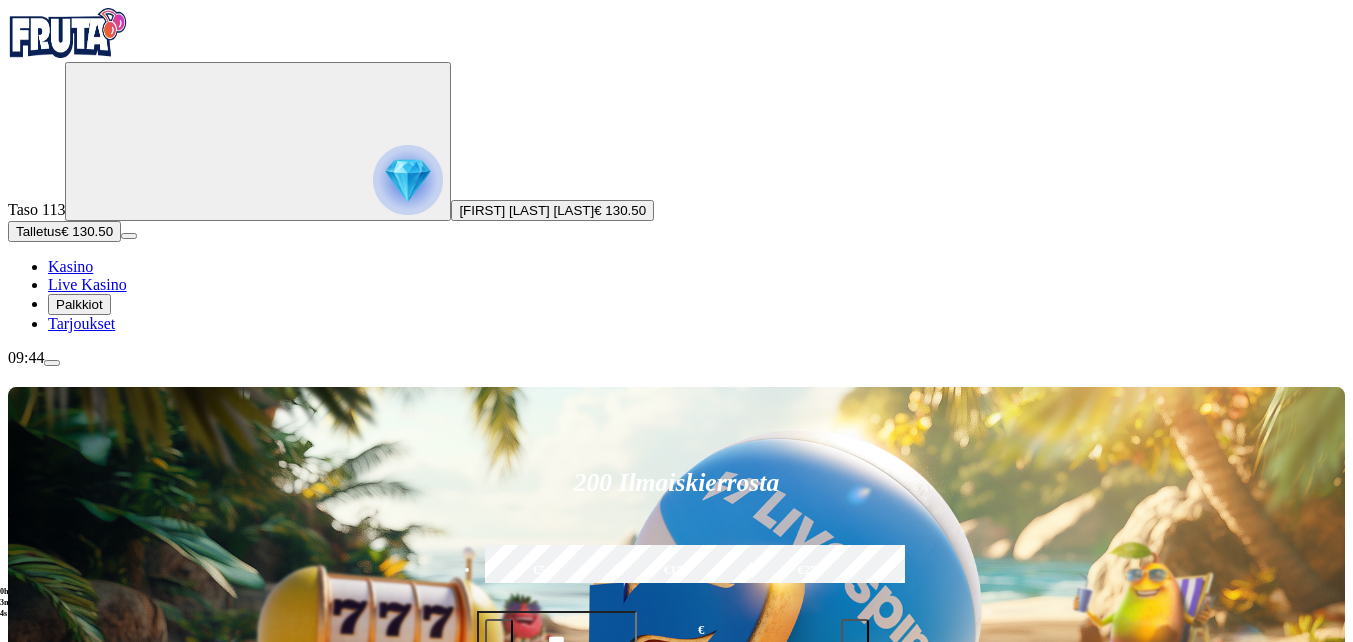 click at bounding box center [32, 1095] 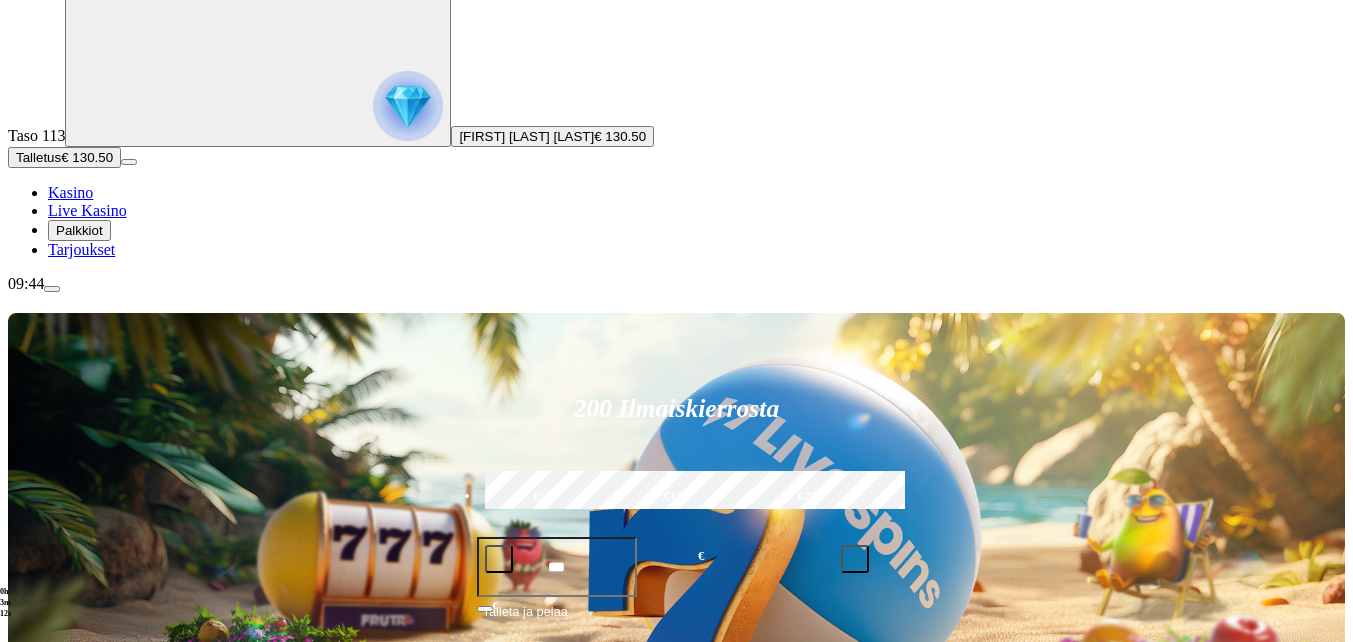 scroll, scrollTop: 200, scrollLeft: 0, axis: vertical 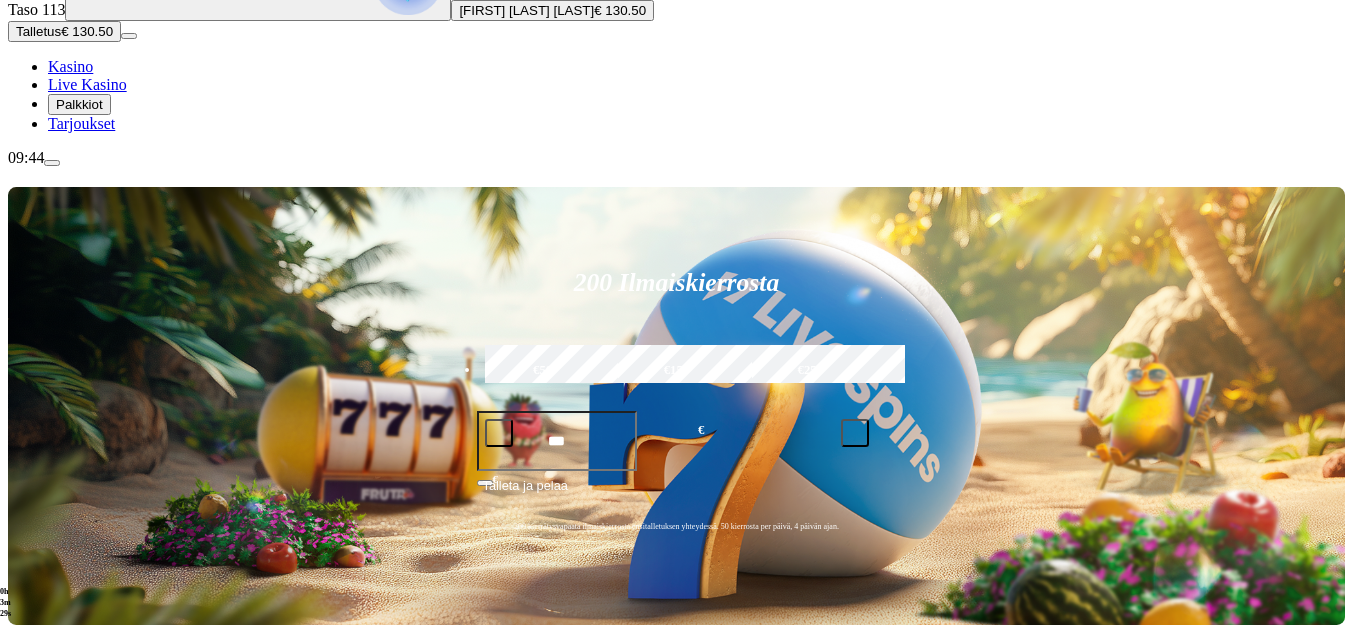 click at bounding box center [16, 895] 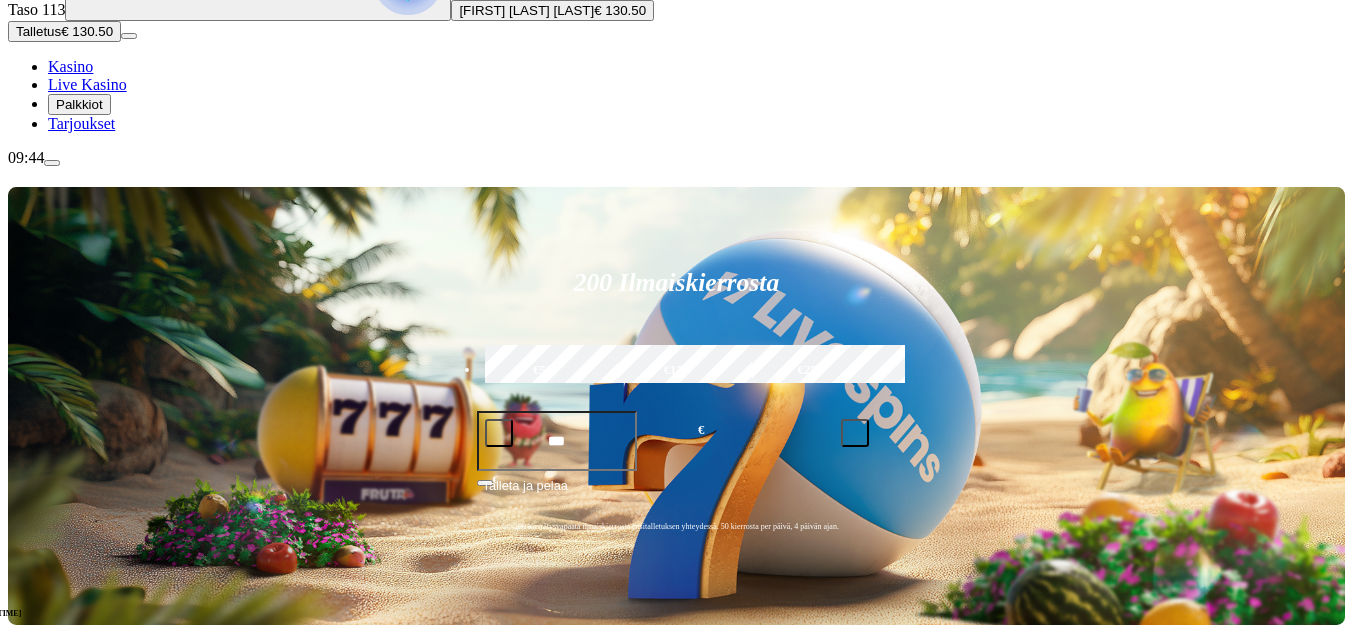 click on "Pelaa nyt" at bounding box center [77, 1227] 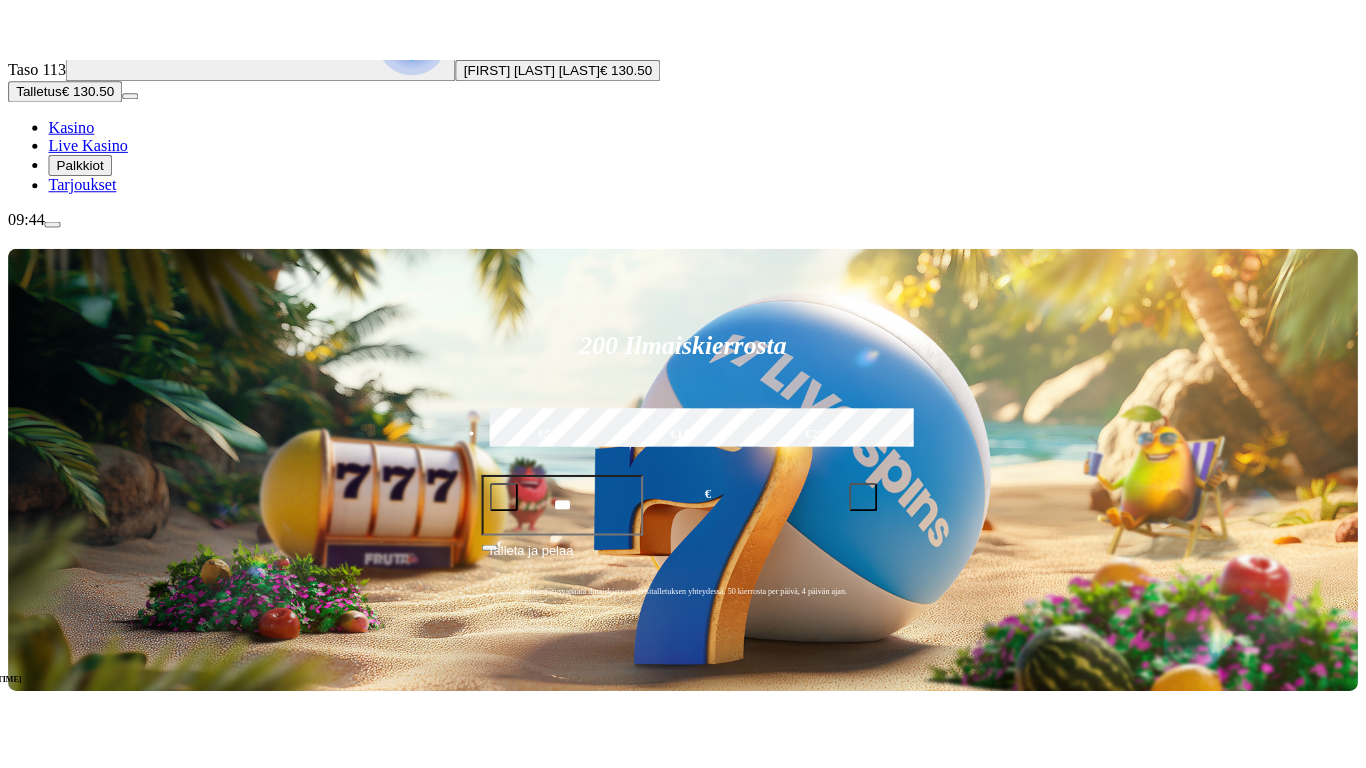 scroll, scrollTop: 0, scrollLeft: 0, axis: both 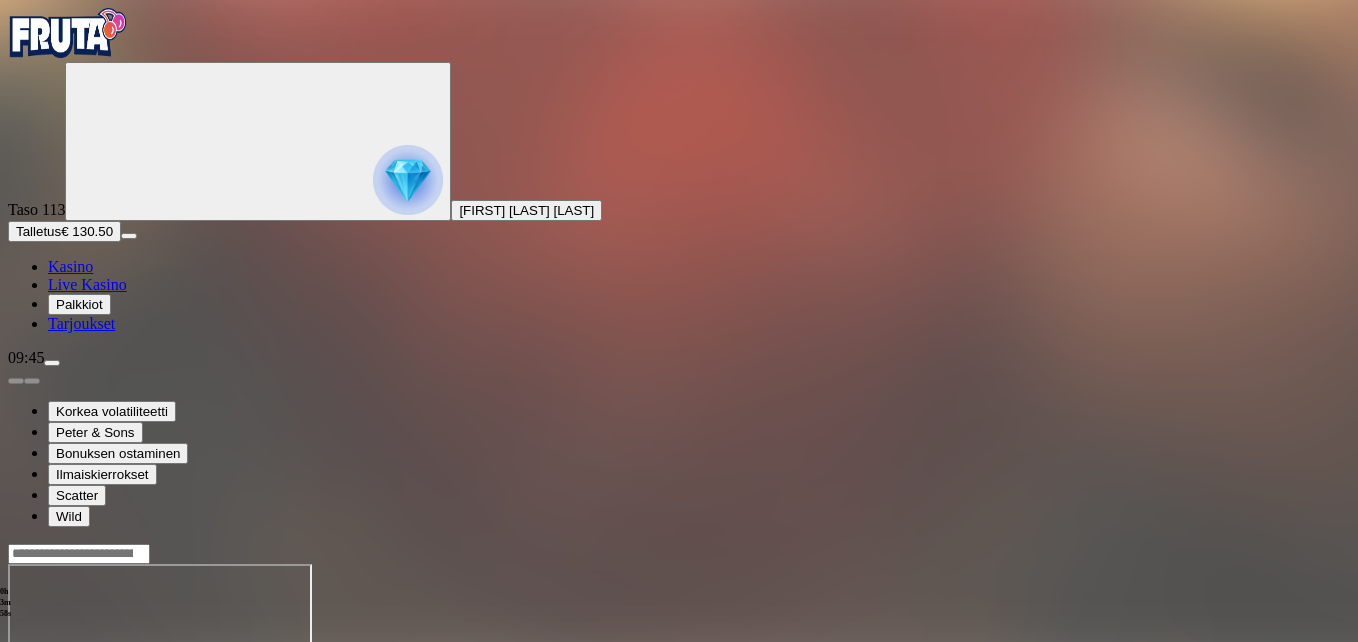 click at bounding box center (48, 736) 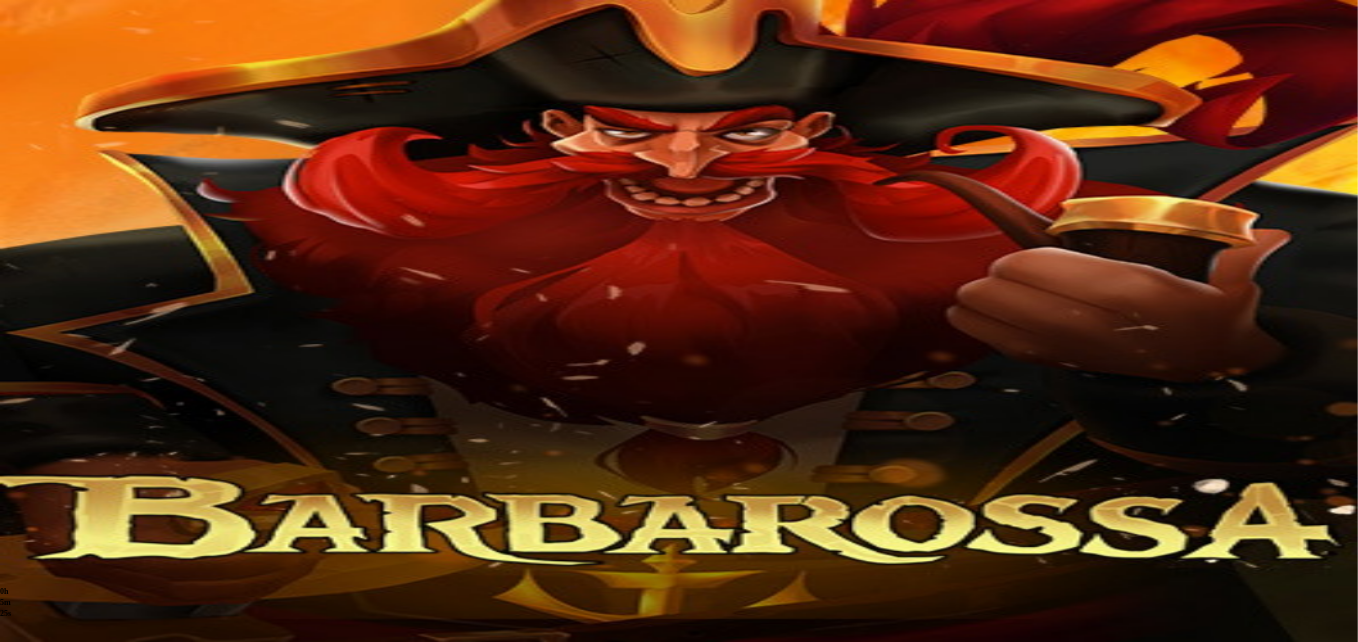 scroll, scrollTop: 0, scrollLeft: 0, axis: both 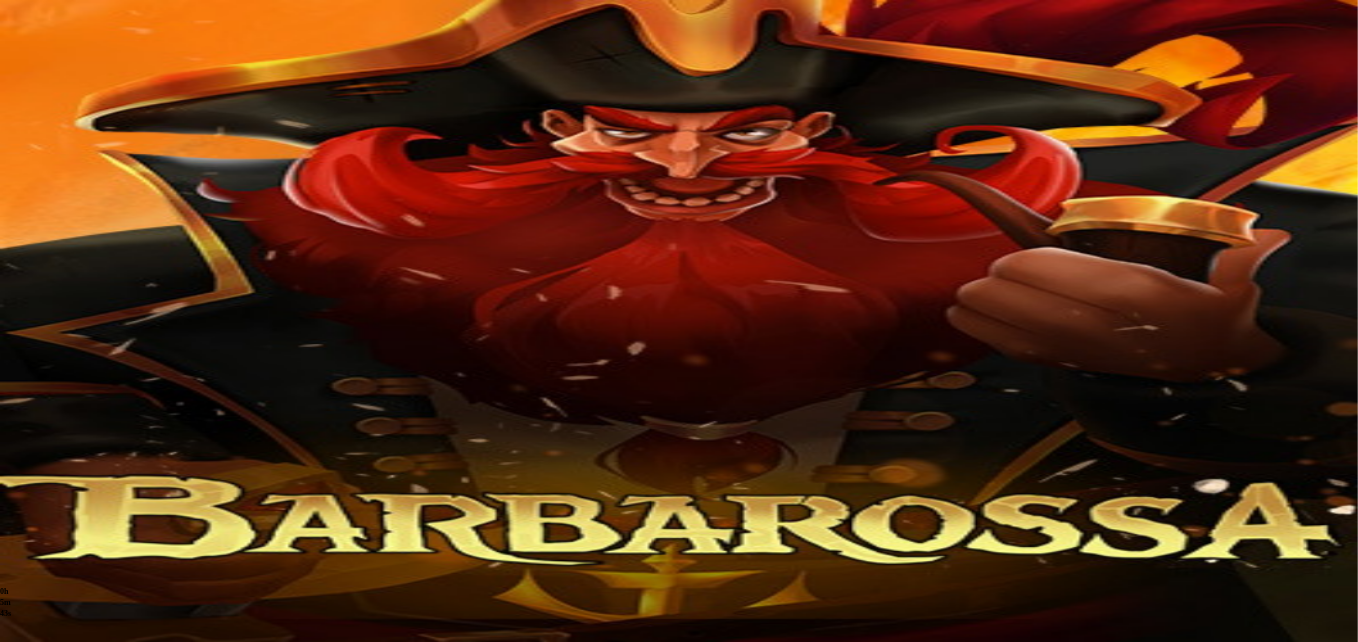click at bounding box center [48, 736] 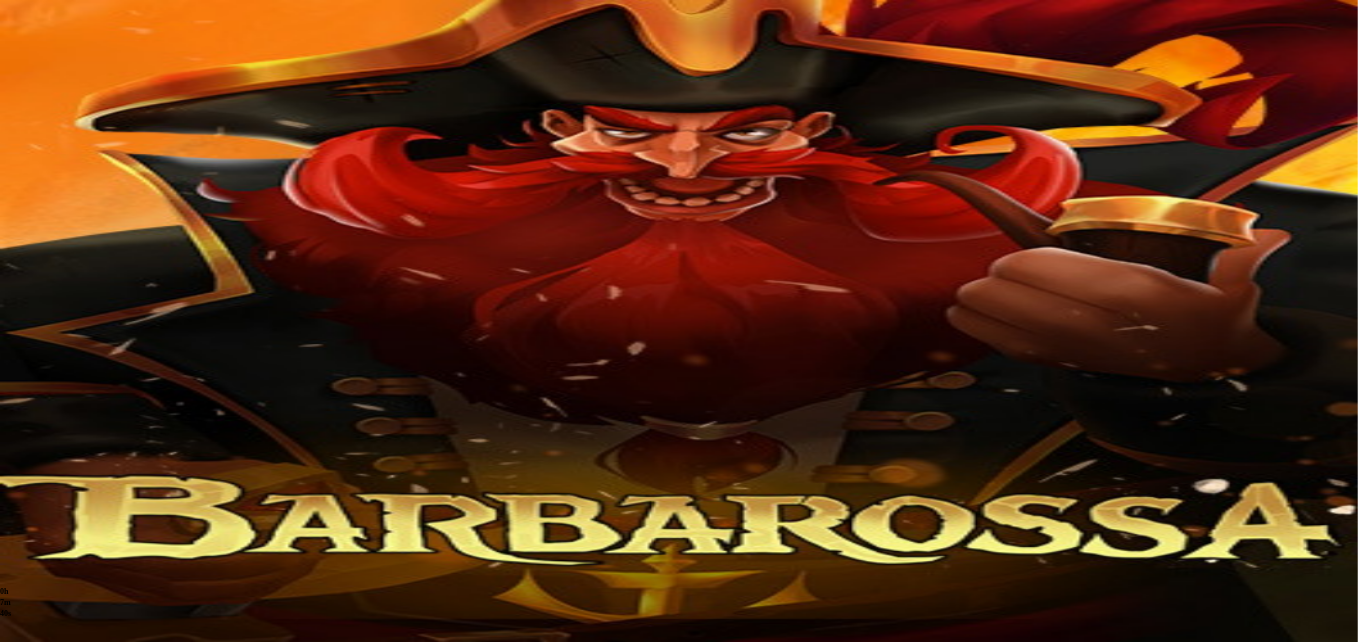 scroll, scrollTop: 0, scrollLeft: 0, axis: both 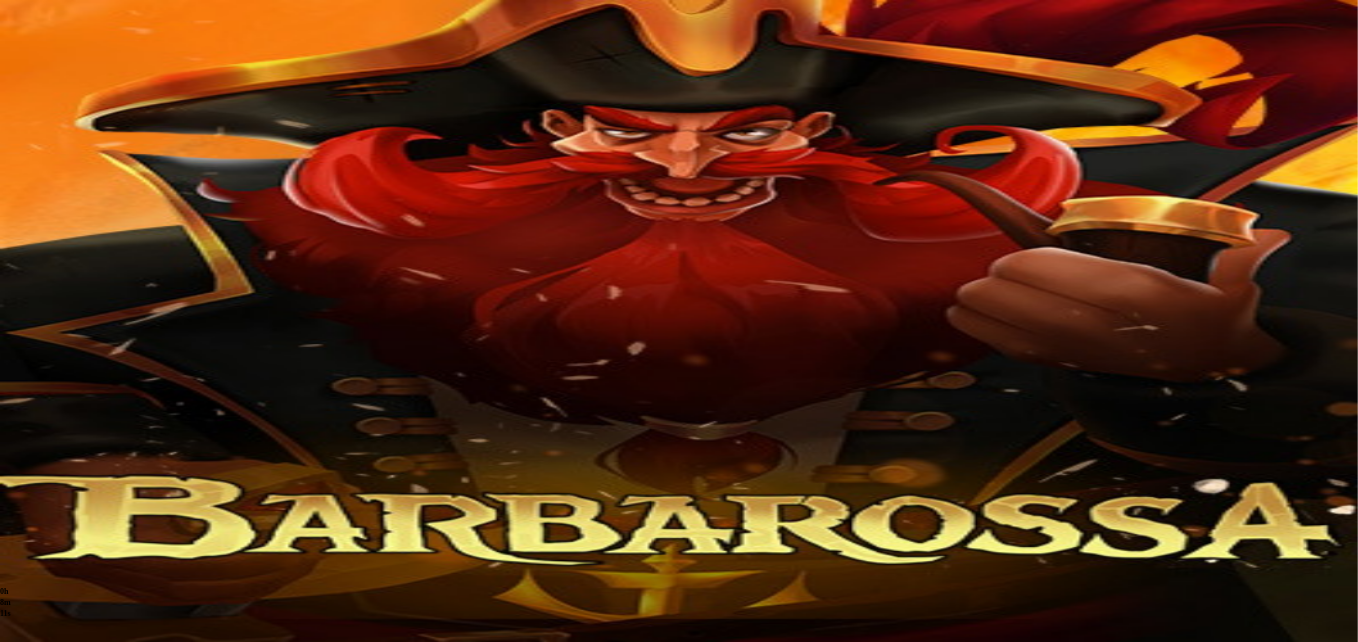 click at bounding box center [48, 736] 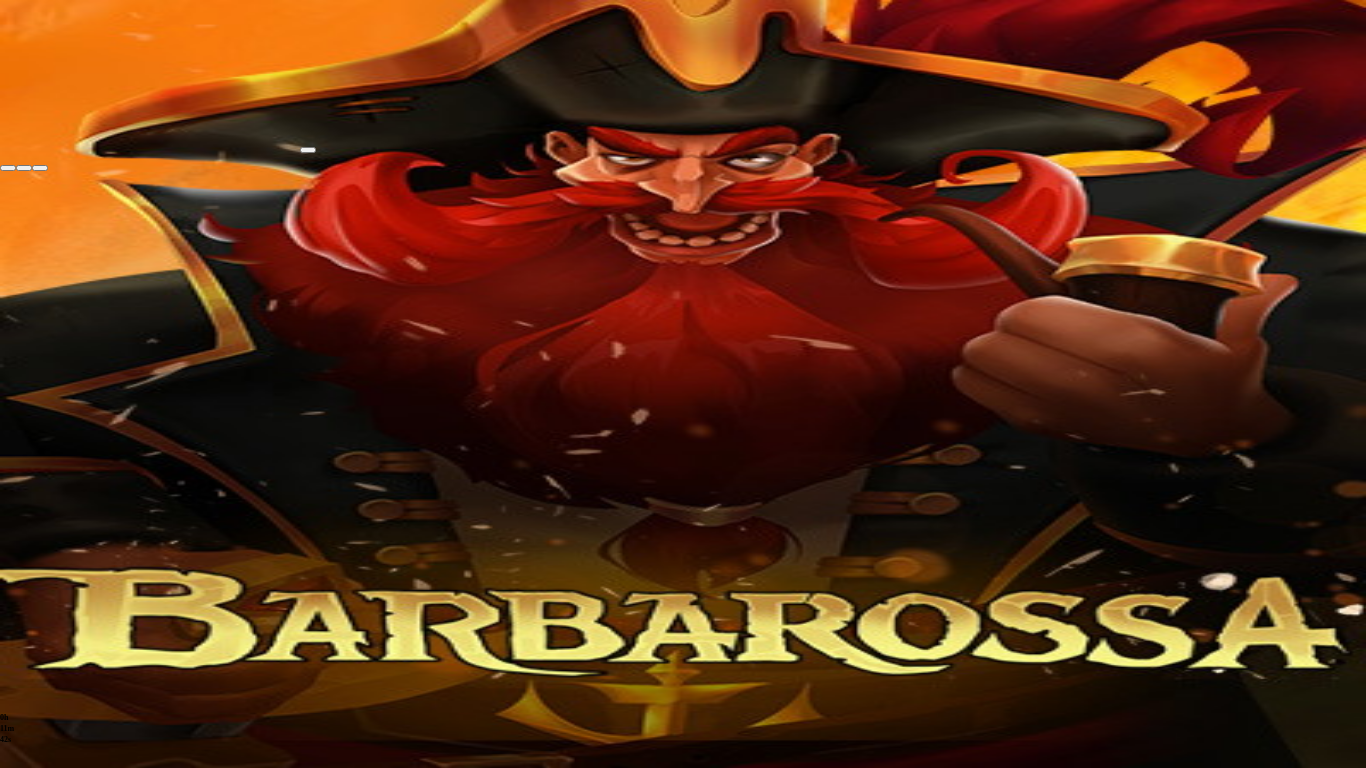 click at bounding box center [8, 168] 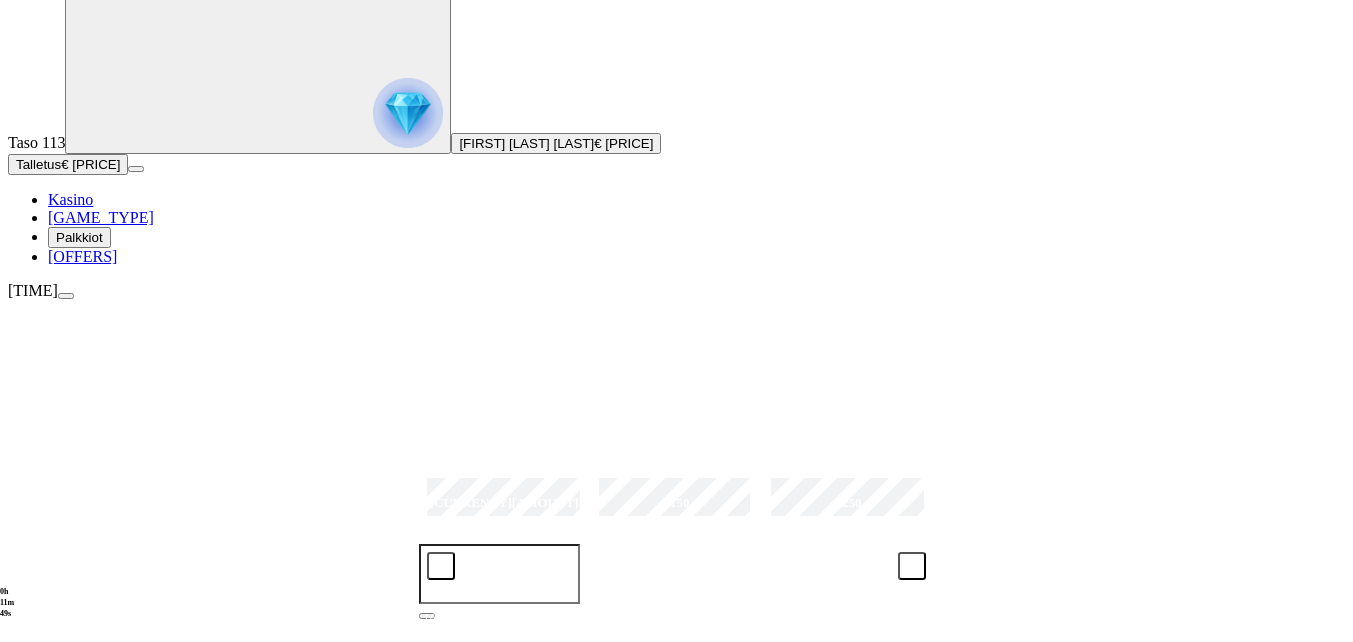 scroll, scrollTop: 200, scrollLeft: 0, axis: vertical 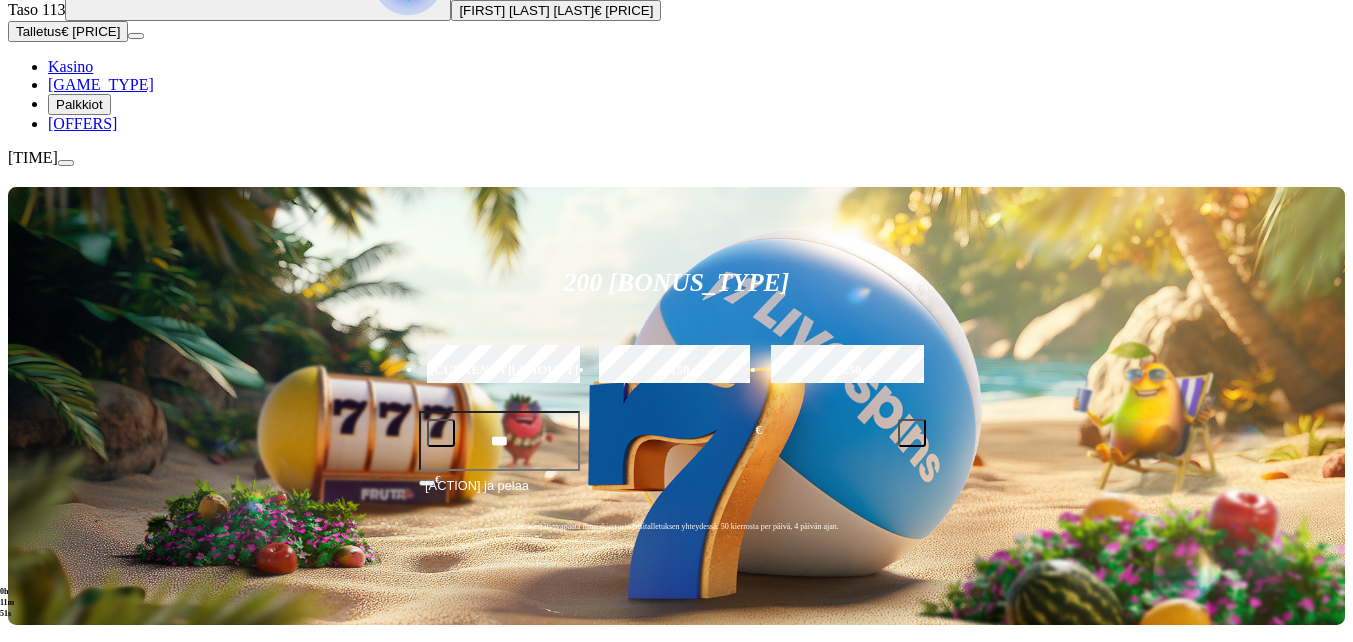 click at bounding box center (948, 723) 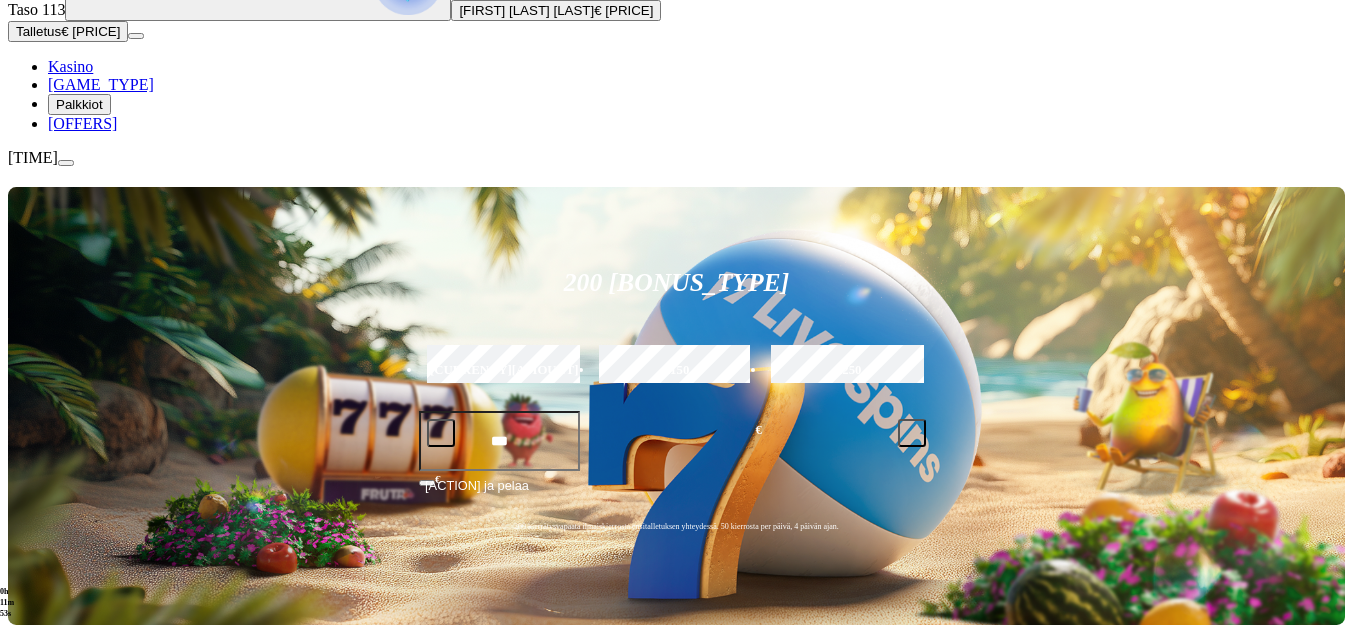 click at bounding box center [32, 895] 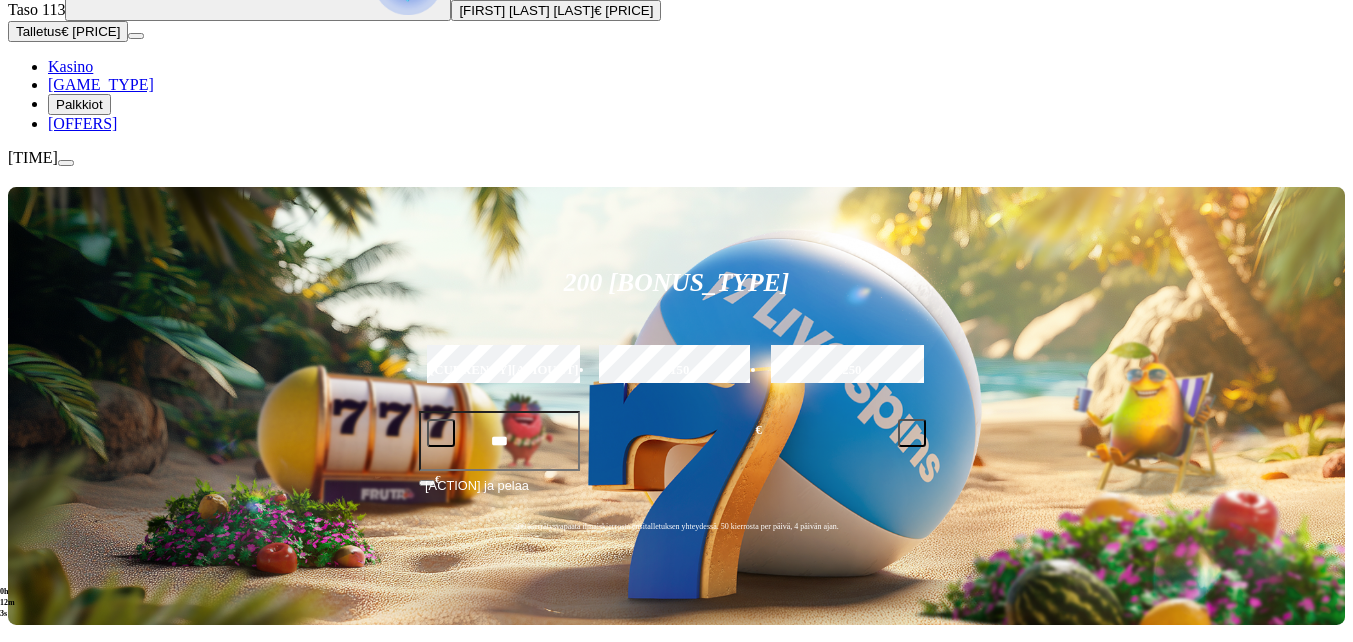 click on "Pelaa nyt" at bounding box center (-752, 1705) 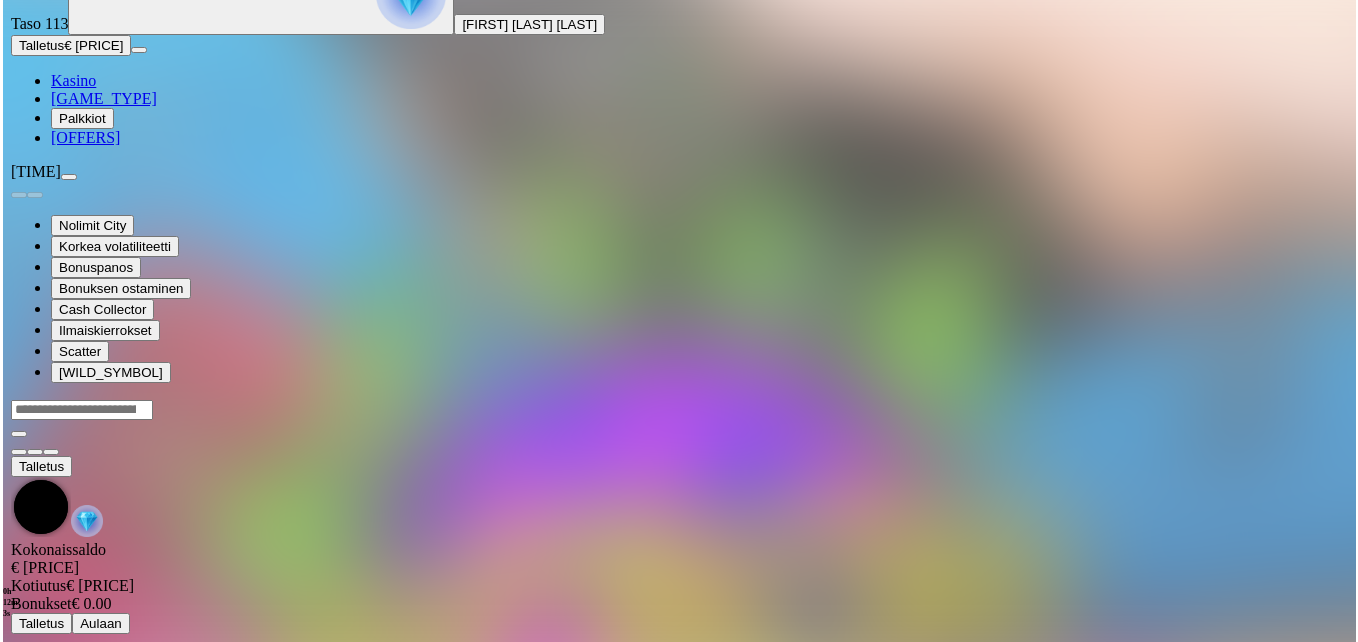 scroll, scrollTop: 0, scrollLeft: 0, axis: both 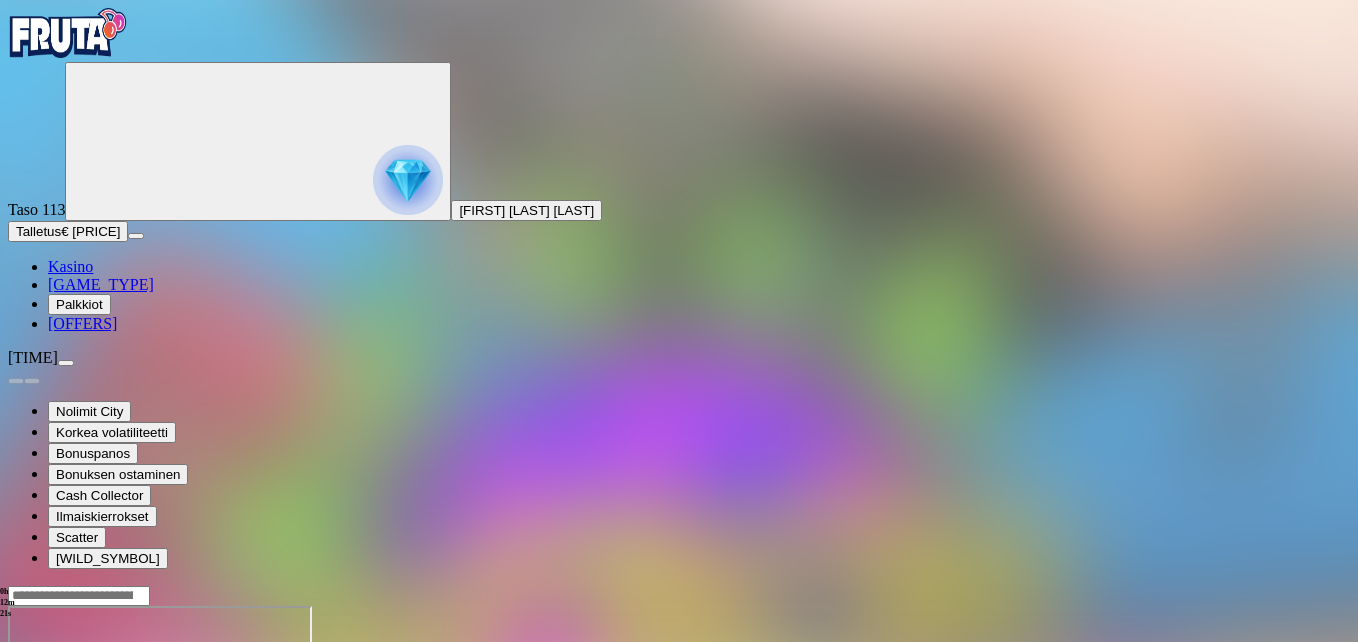 click at bounding box center [48, 778] 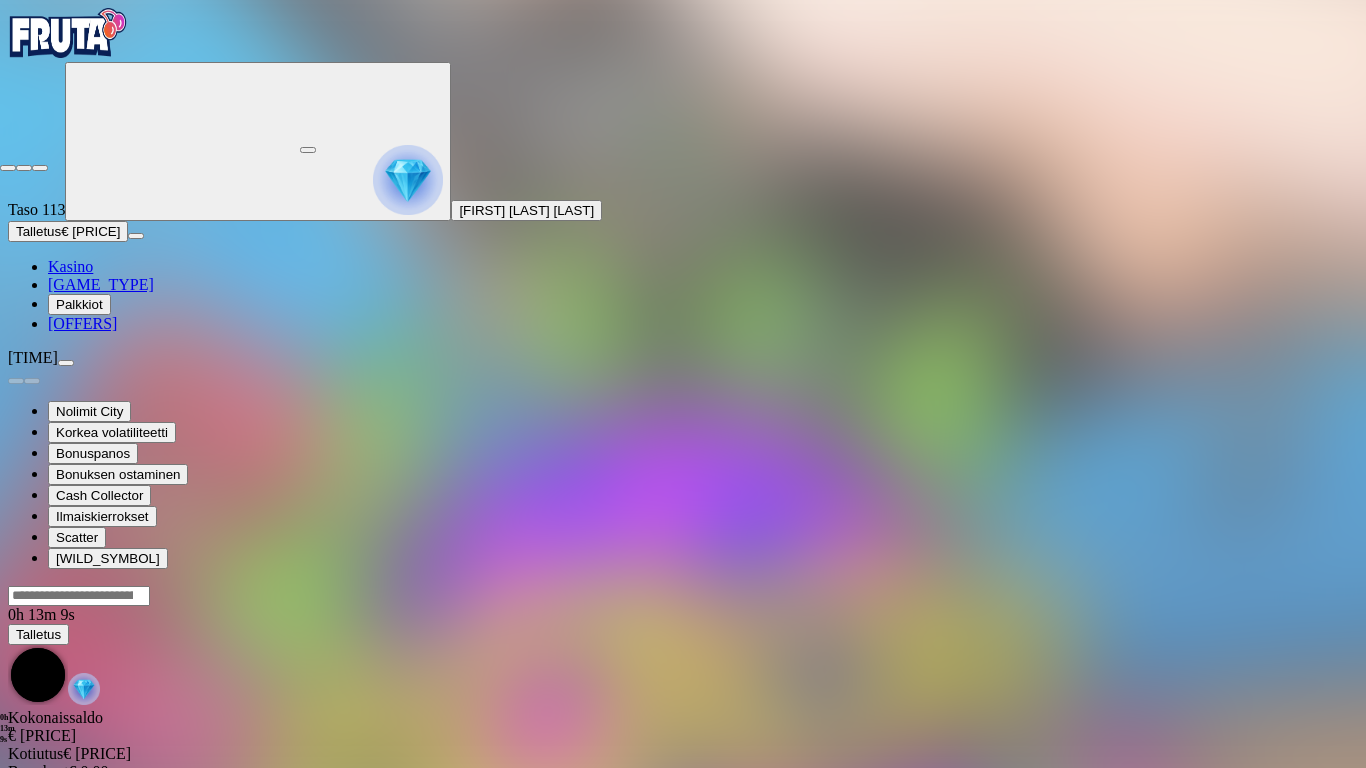 click at bounding box center (8, 168) 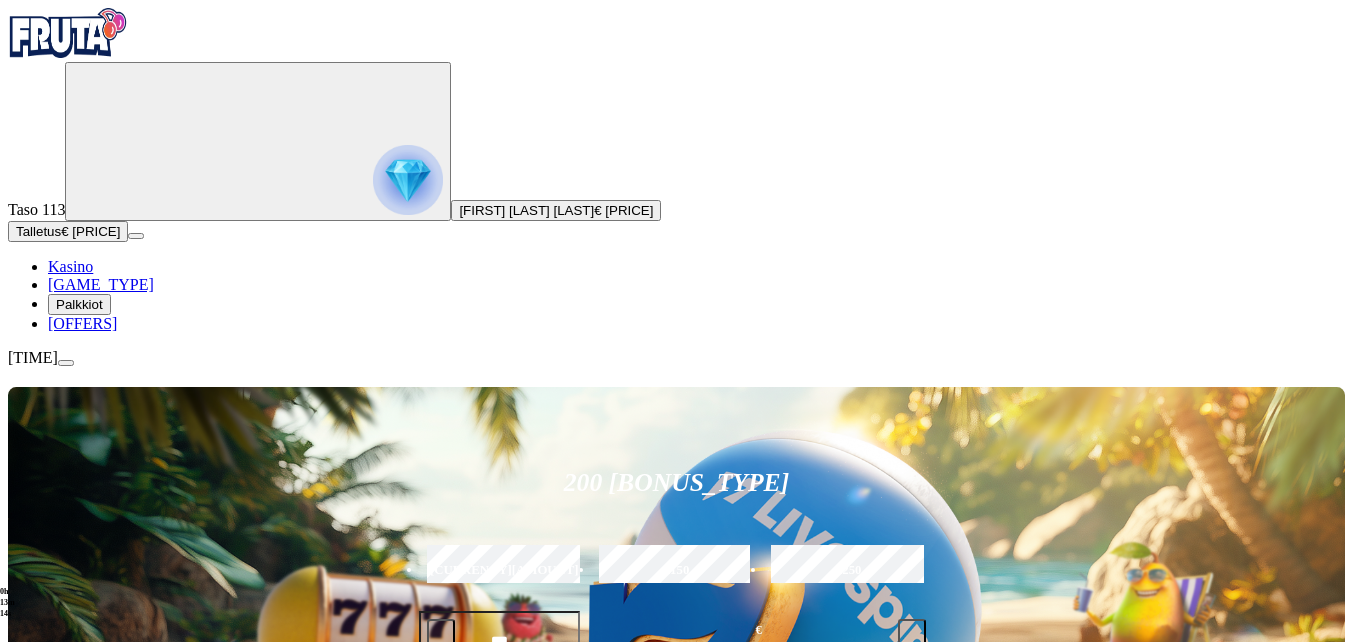 drag, startPoint x: 994, startPoint y: 397, endPoint x: 1015, endPoint y: 398, distance: 21.023796 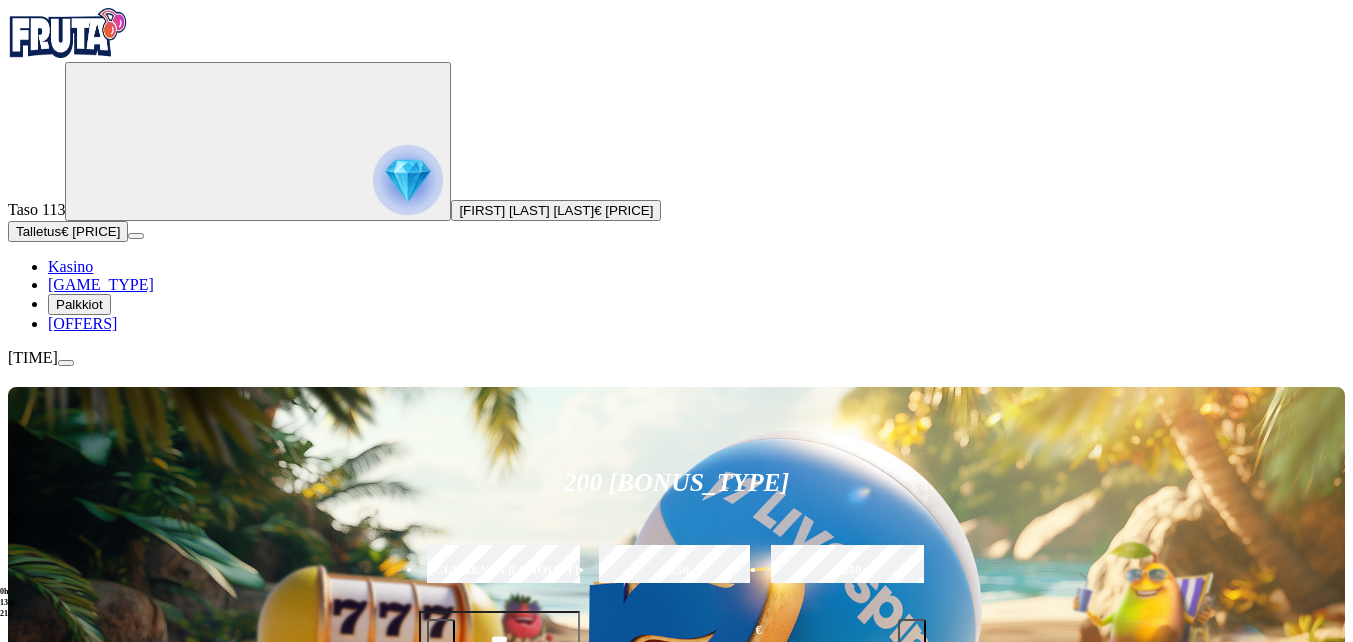 type on "*******" 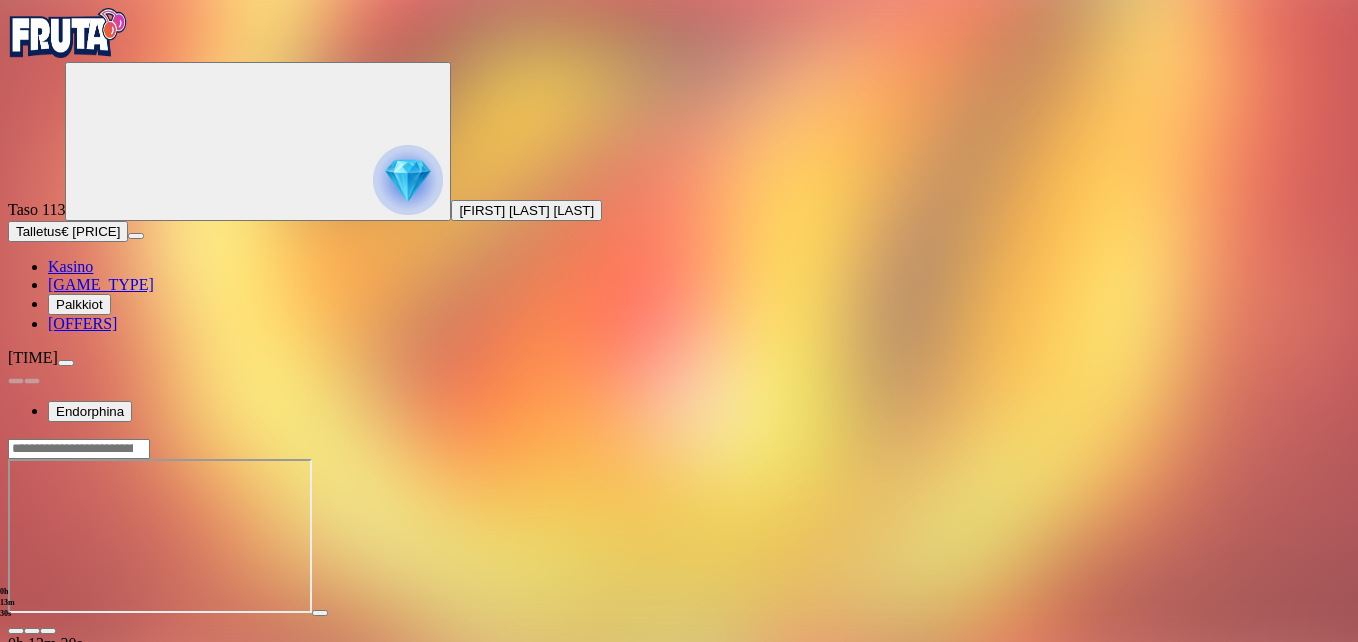 click at bounding box center [48, 631] 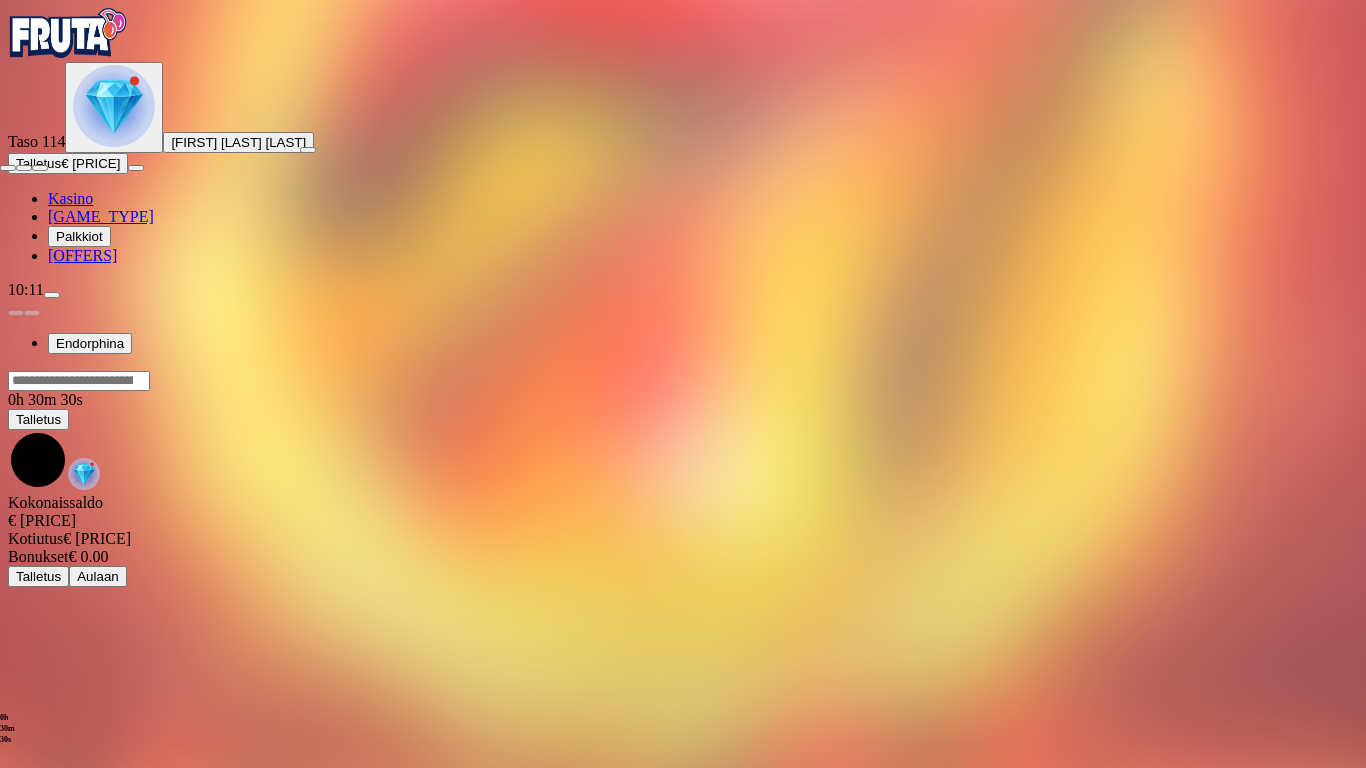 click at bounding box center (8, 168) 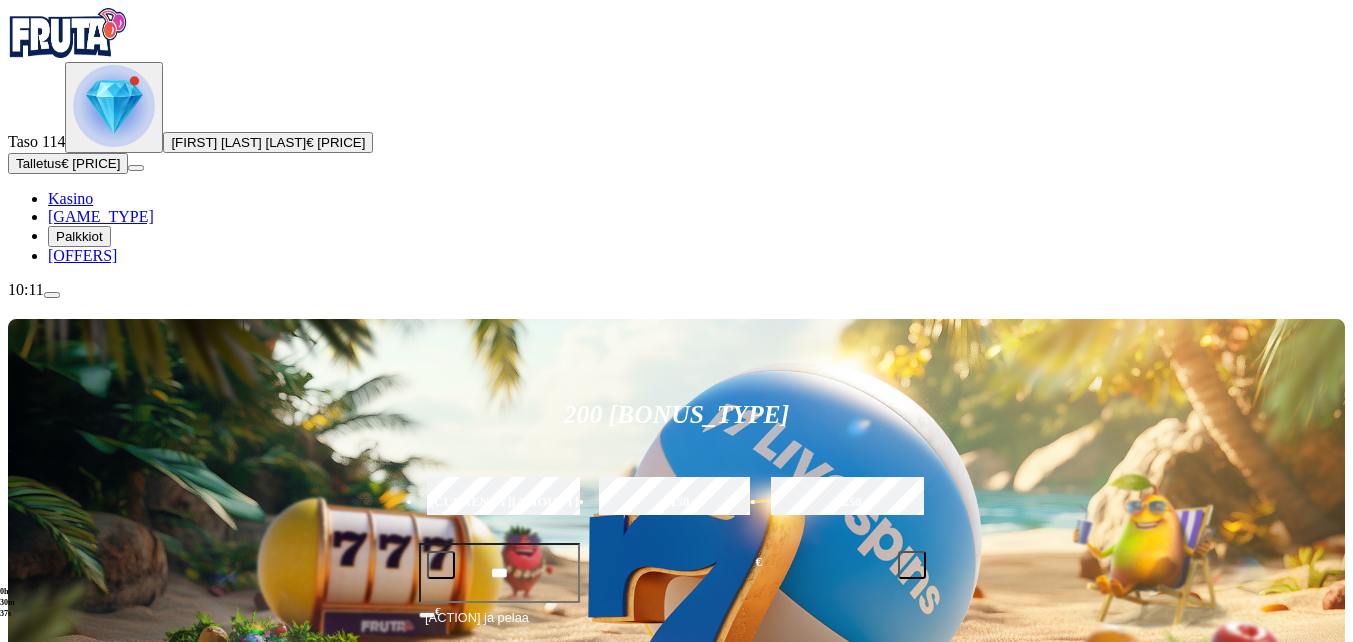 click at bounding box center [52, 295] 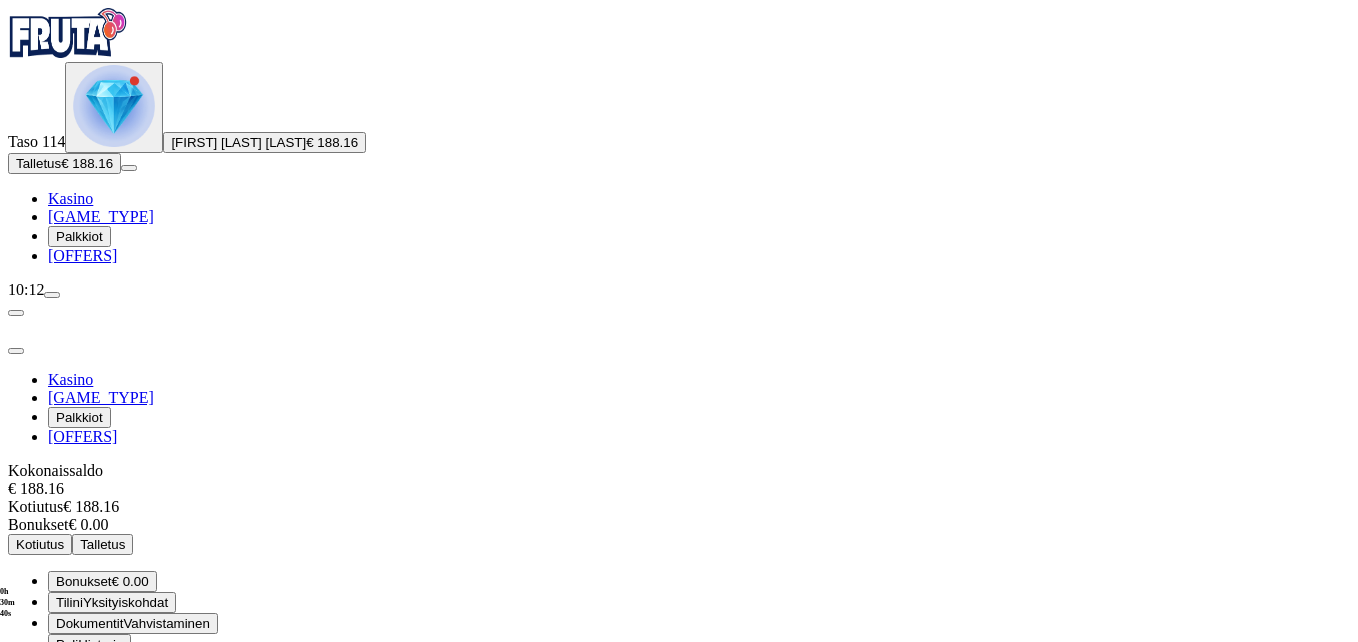 click on "Kotiutus" at bounding box center [40, 544] 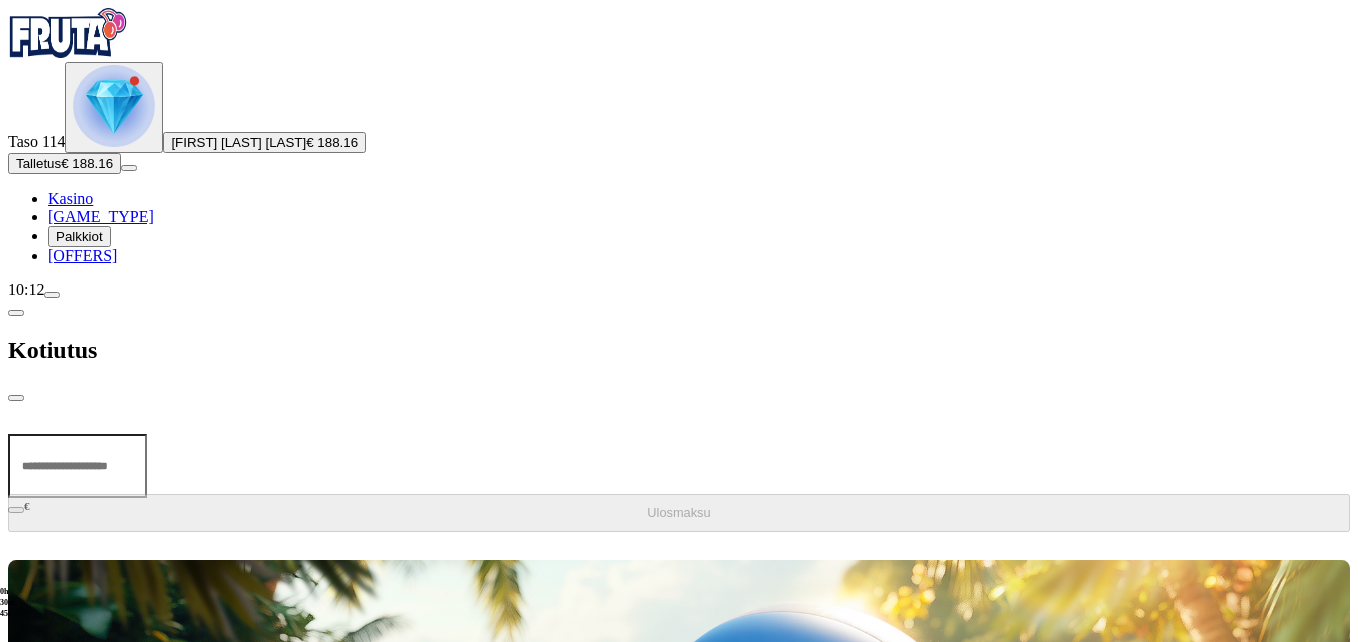 click at bounding box center [77, 466] 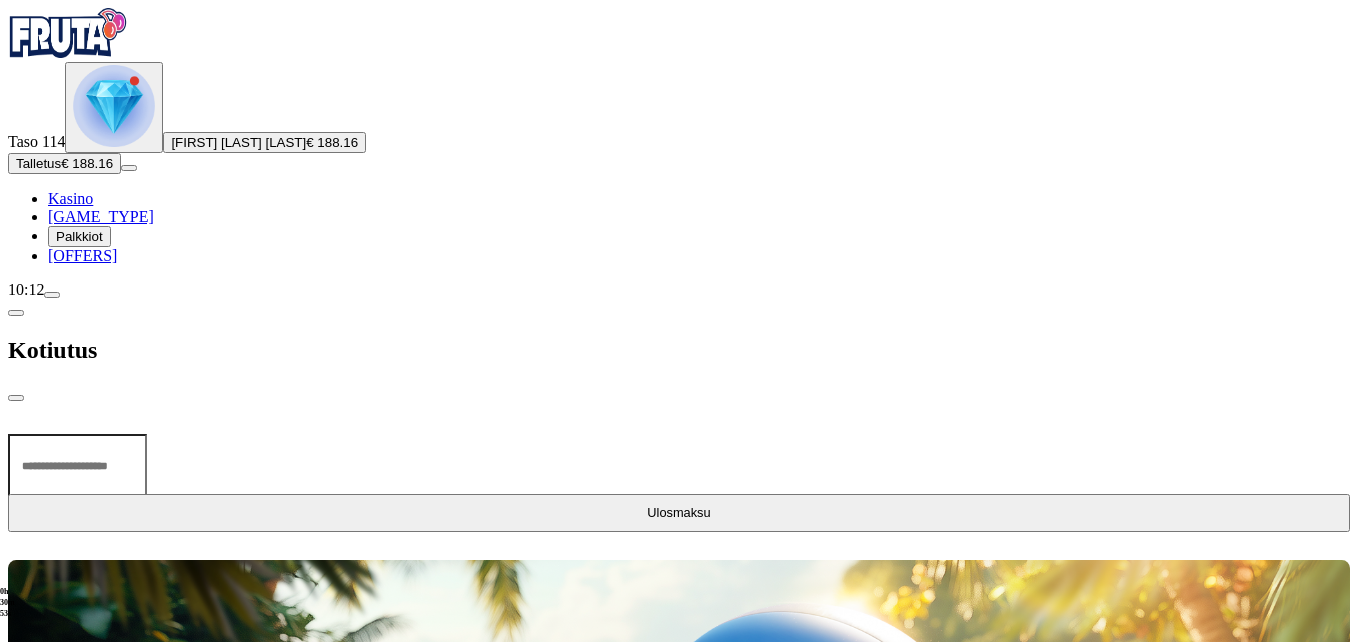 type on "***" 